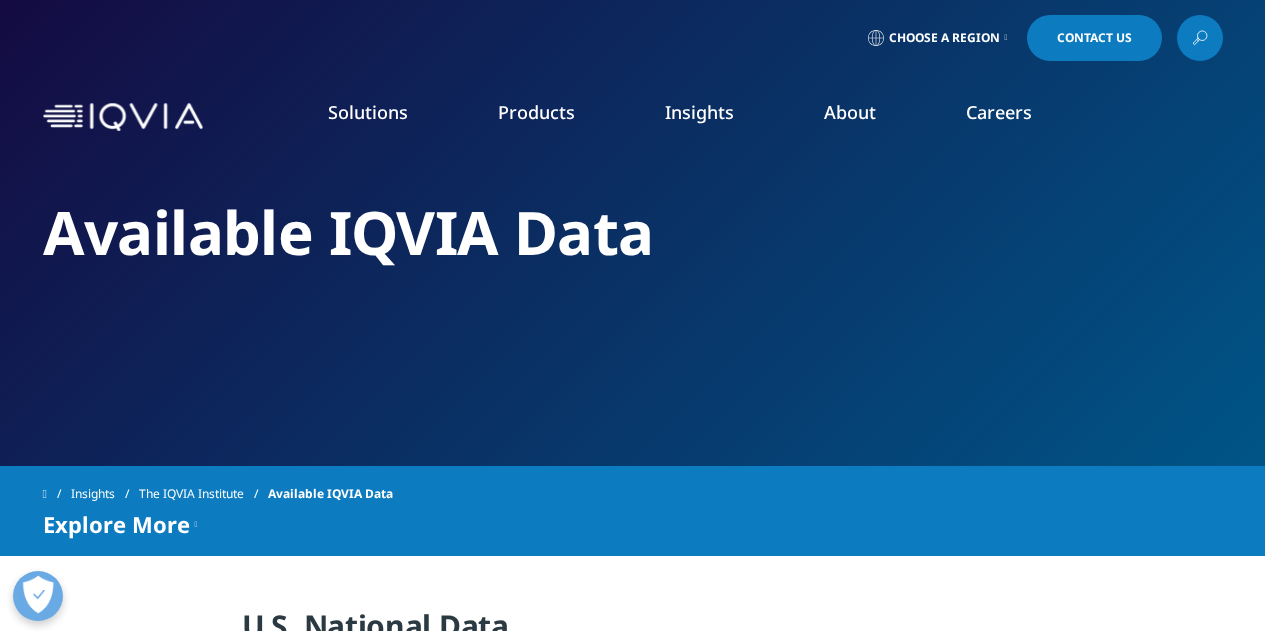 scroll, scrollTop: 0, scrollLeft: 0, axis: both 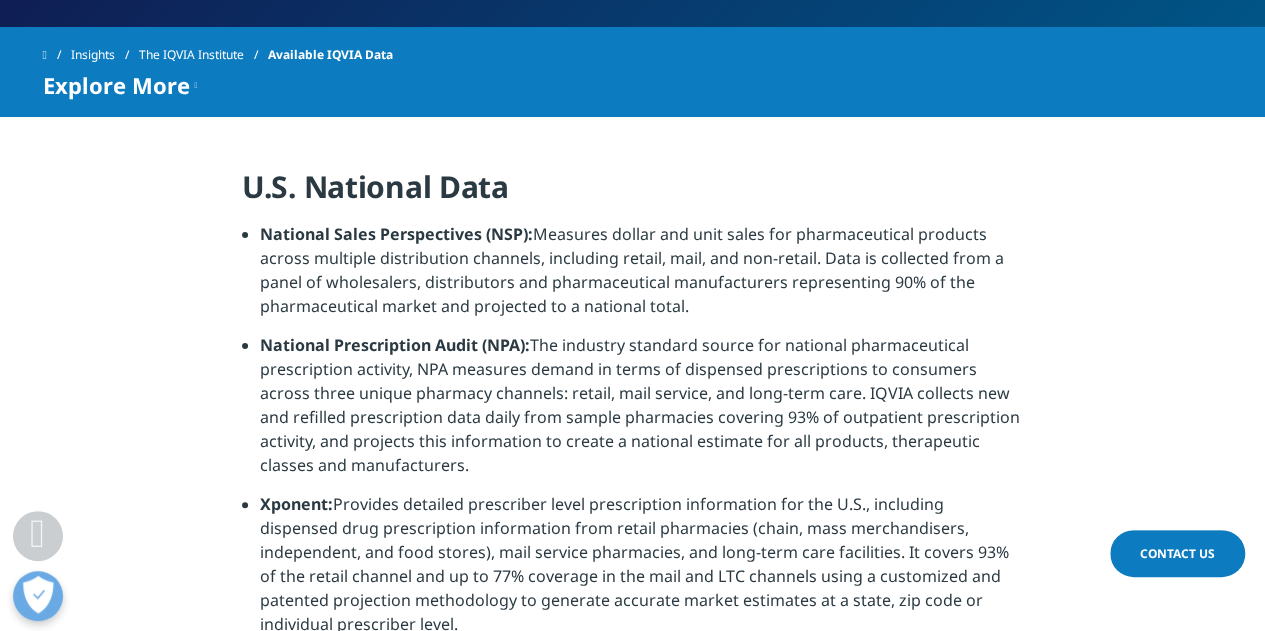 click at bounding box center (196, 85) 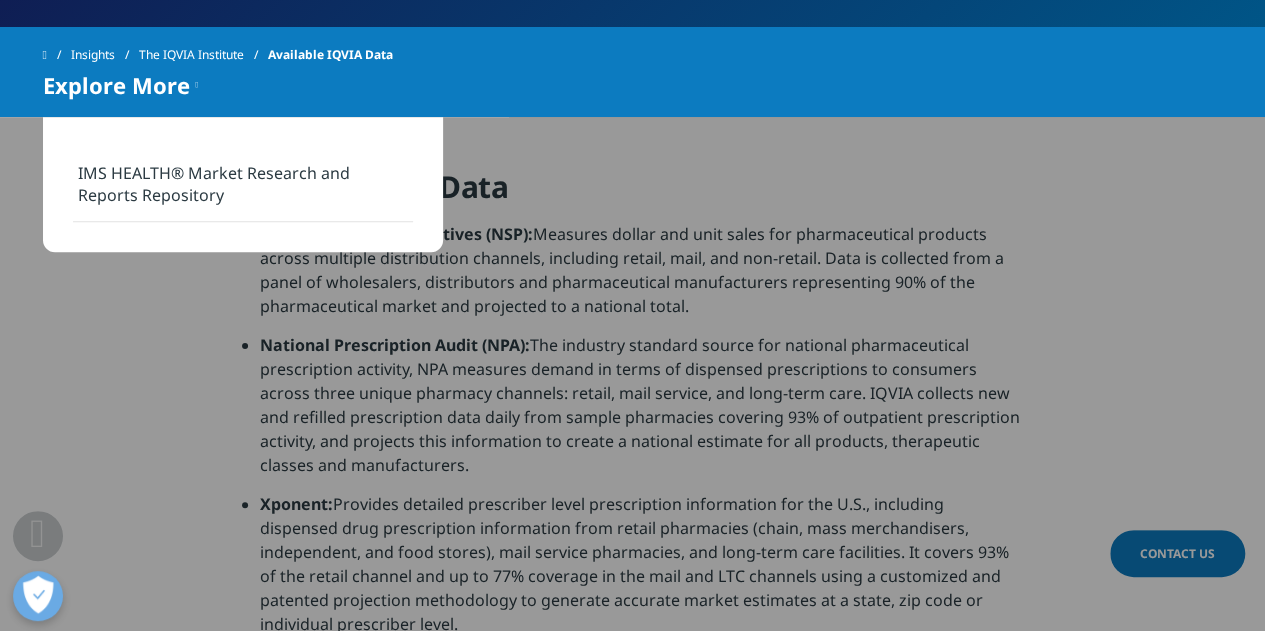 click on "U.S. National Data" at bounding box center (632, 194) 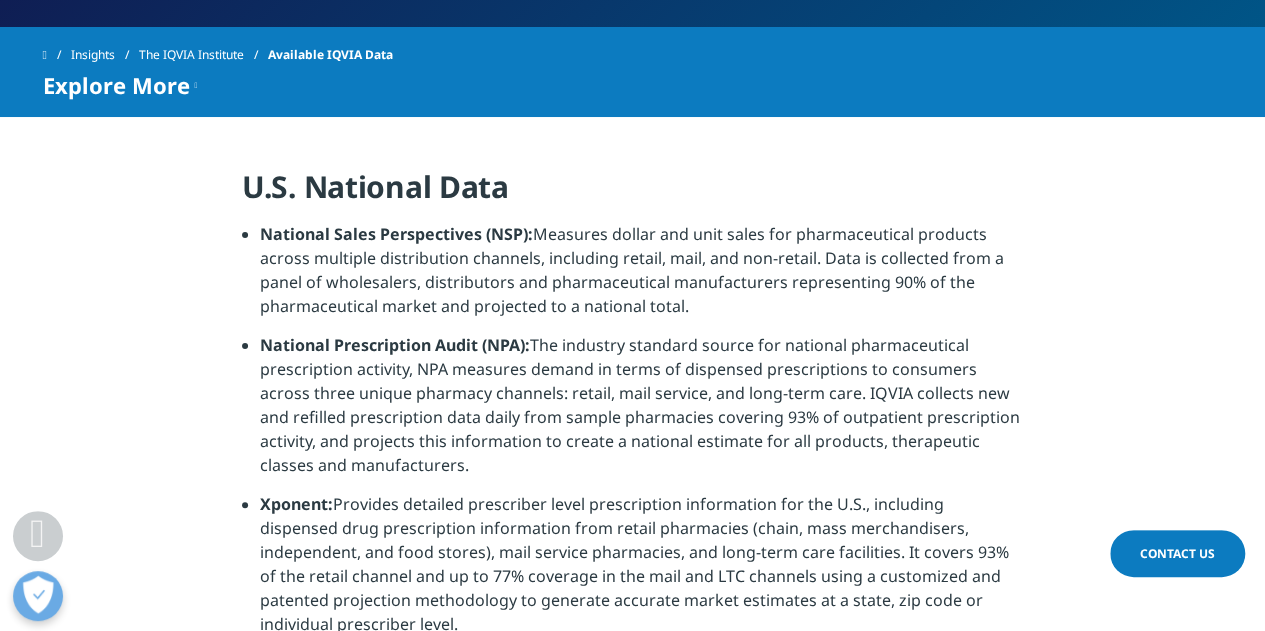 click on "Xponent:" at bounding box center [296, 504] 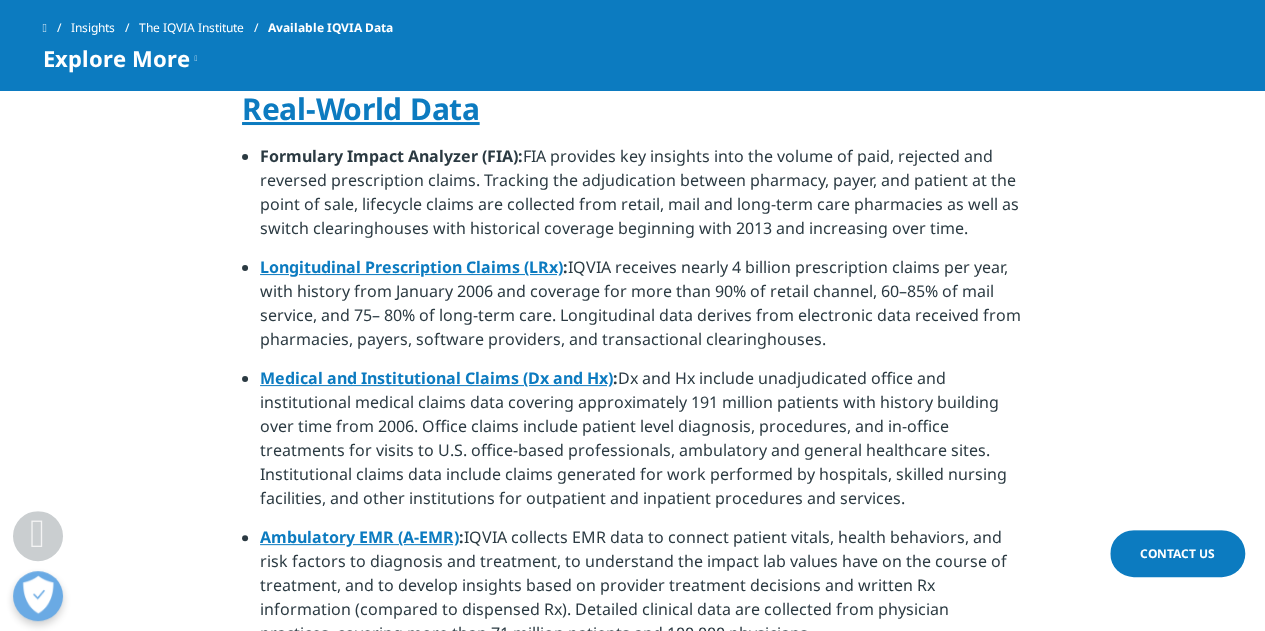 scroll, scrollTop: 1400, scrollLeft: 0, axis: vertical 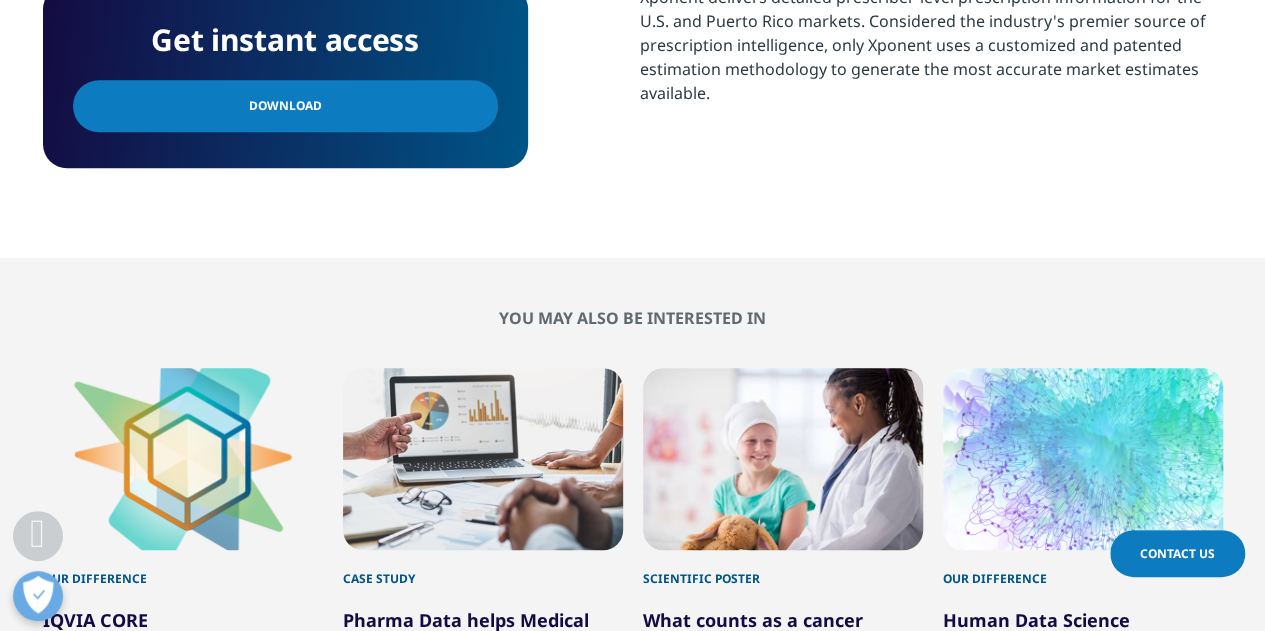 click on "Download" at bounding box center [285, 106] 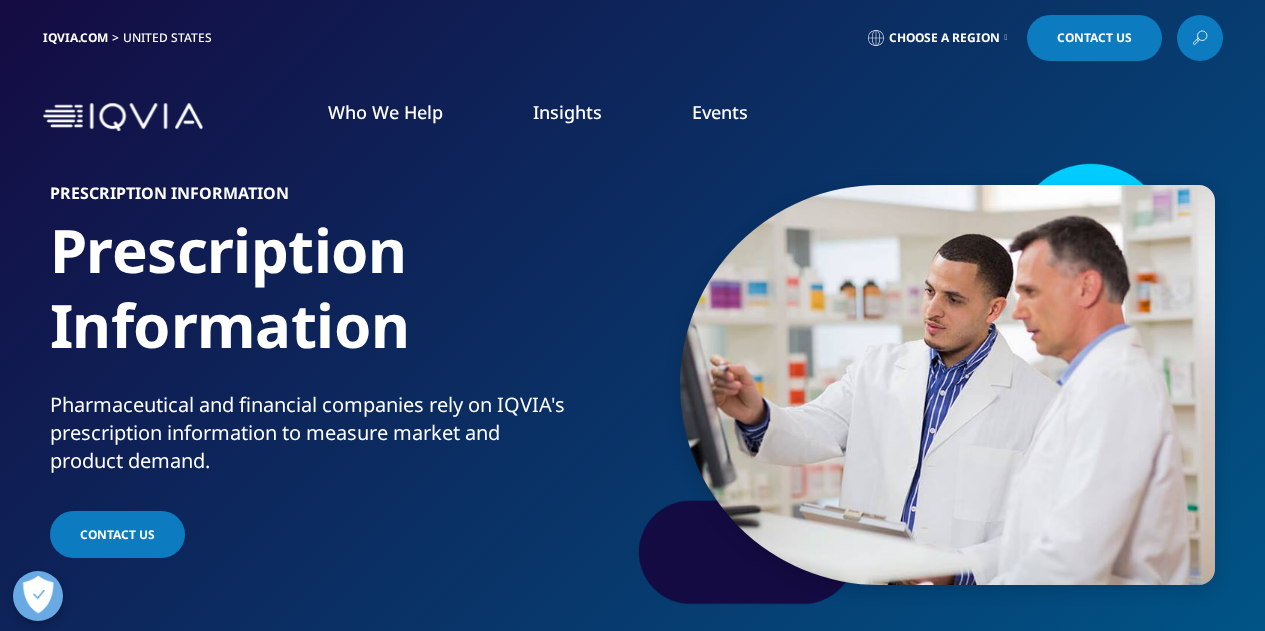 scroll, scrollTop: 0, scrollLeft: 0, axis: both 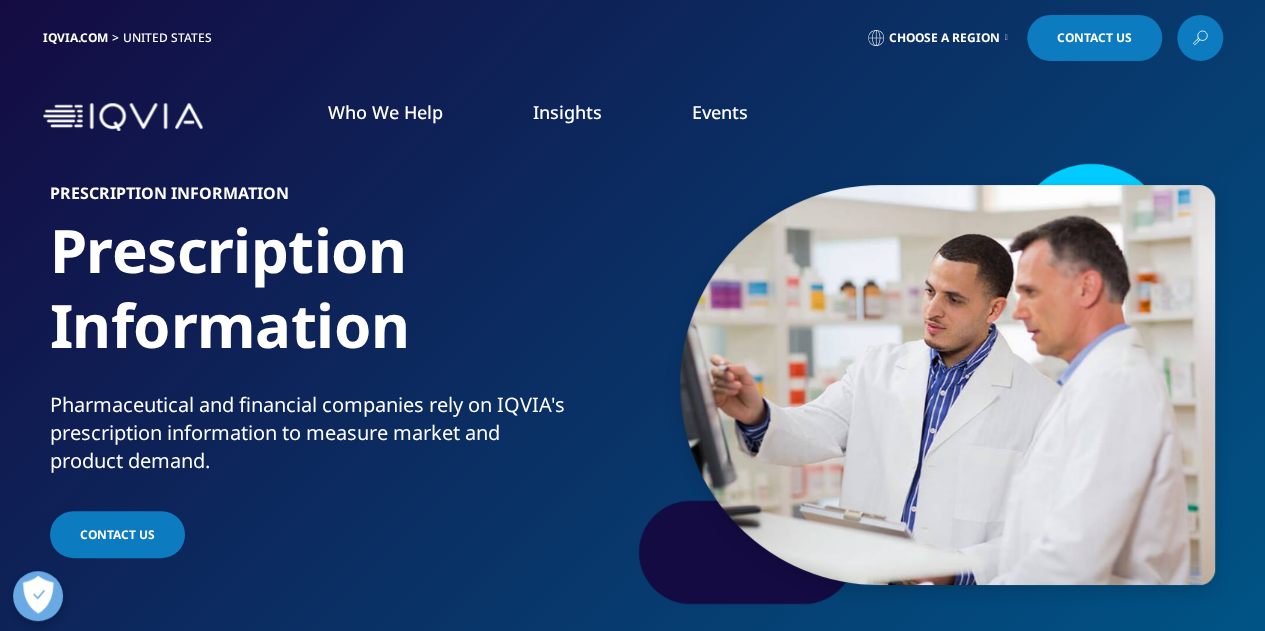 click at bounding box center (1006, 38) 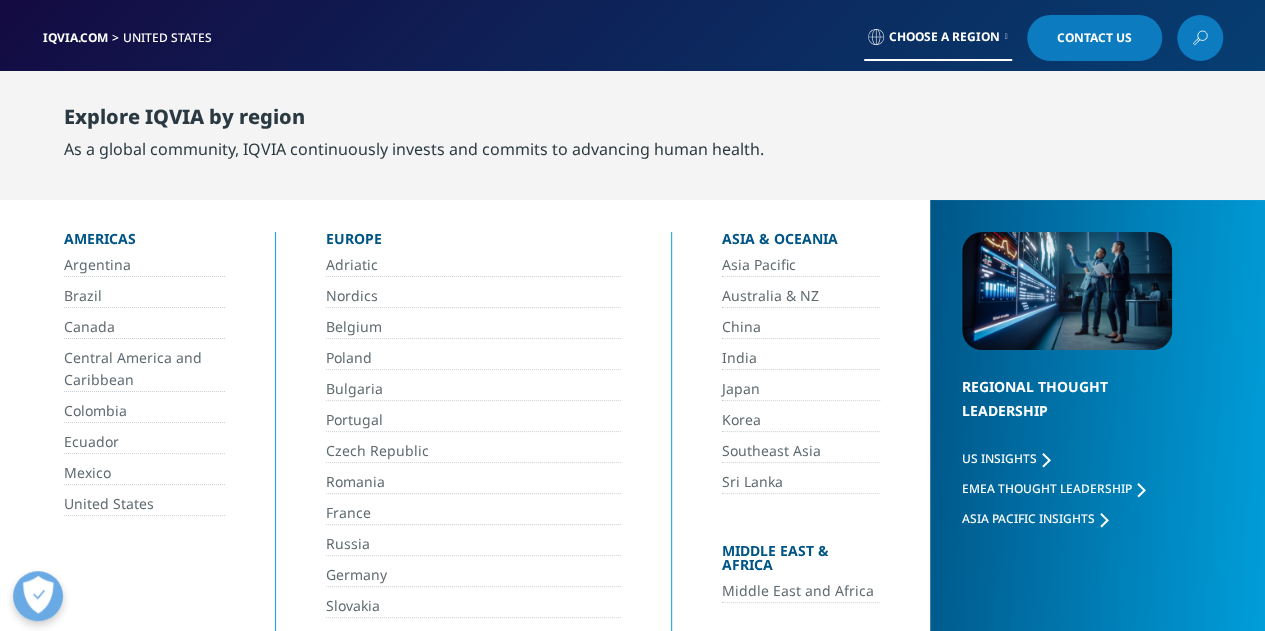 click on "United States" at bounding box center [144, 504] 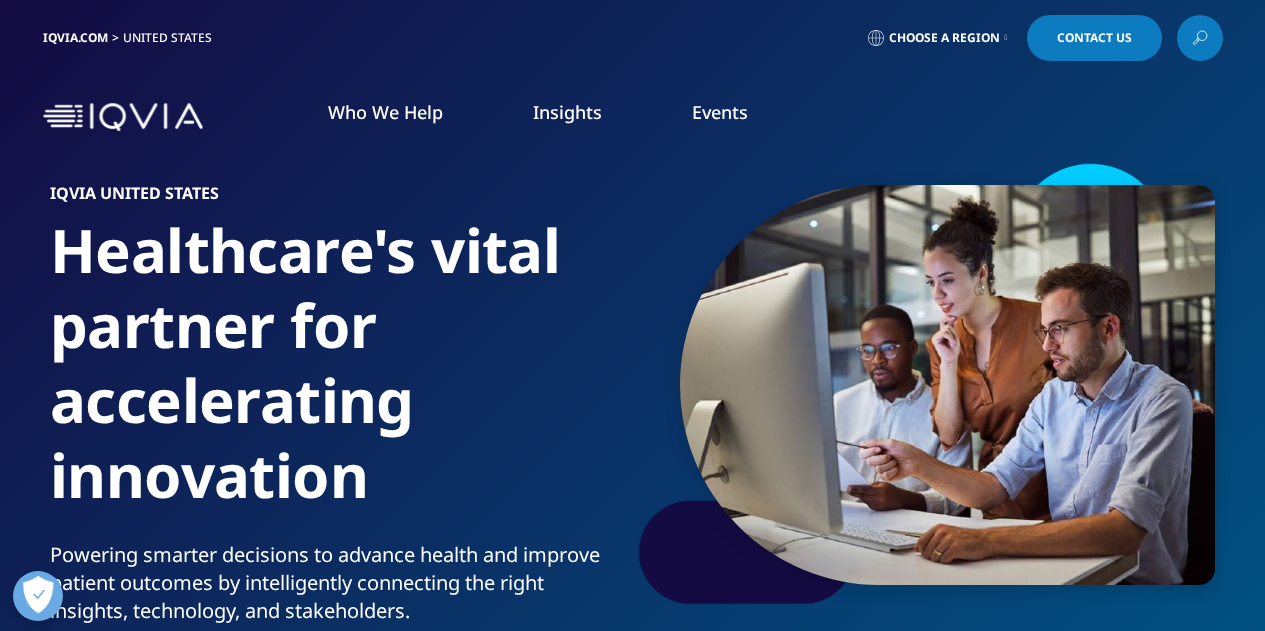 scroll, scrollTop: 0, scrollLeft: 0, axis: both 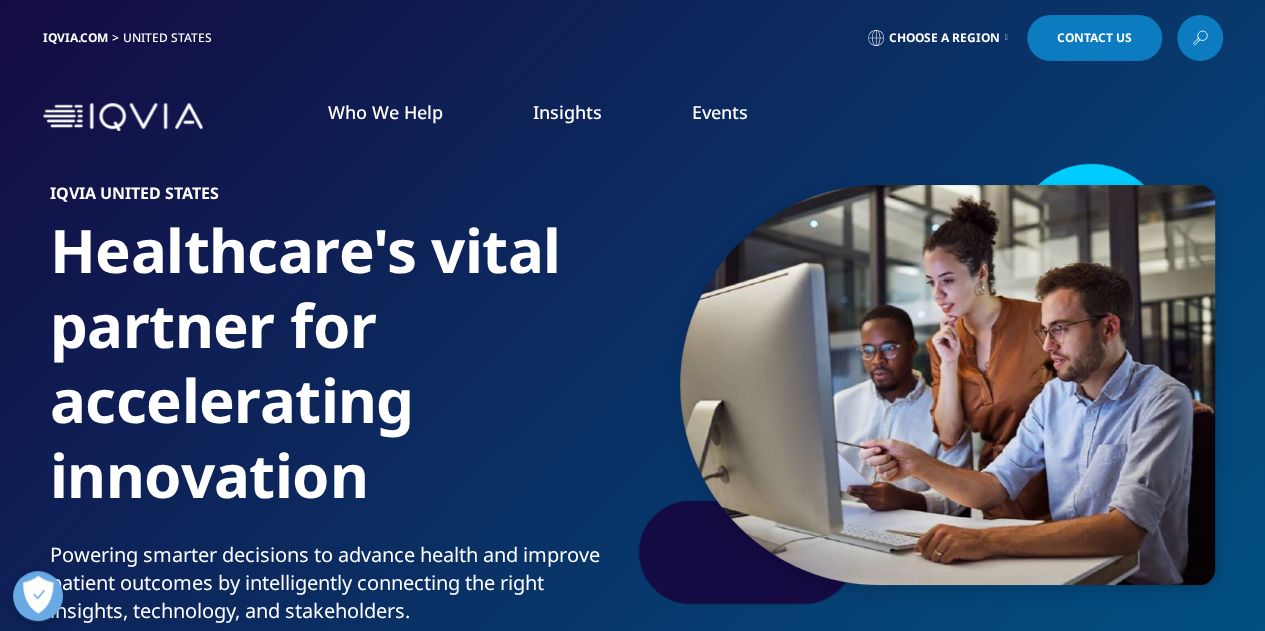 click at bounding box center [123, 117] 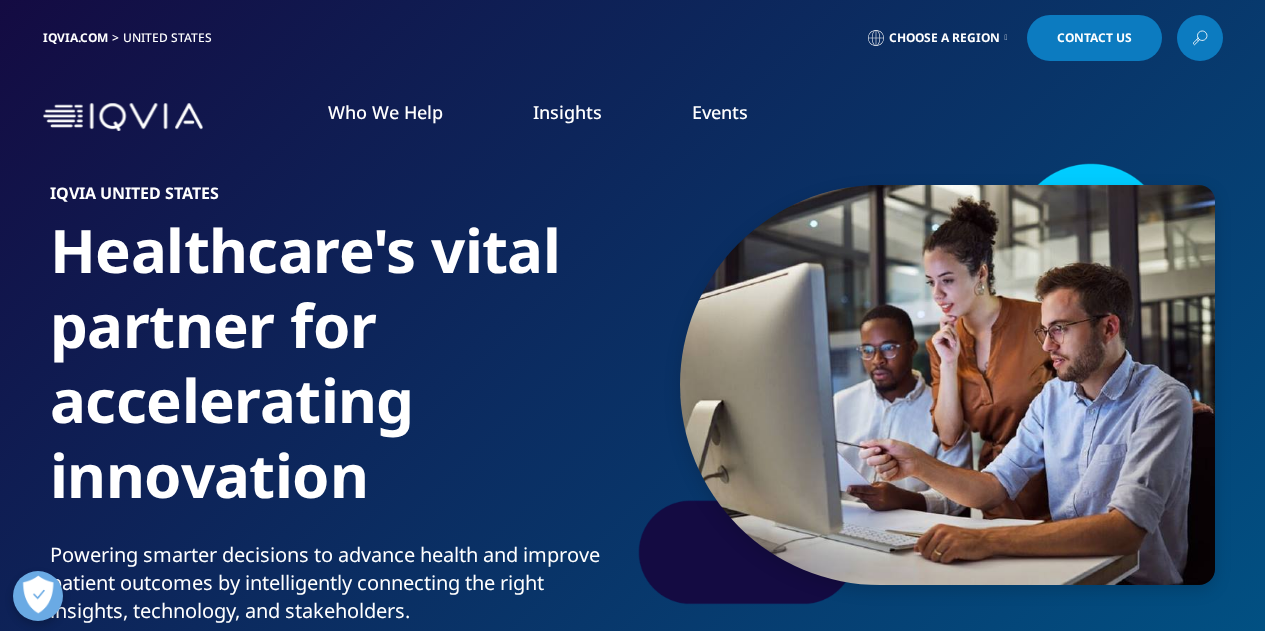 scroll, scrollTop: 0, scrollLeft: 0, axis: both 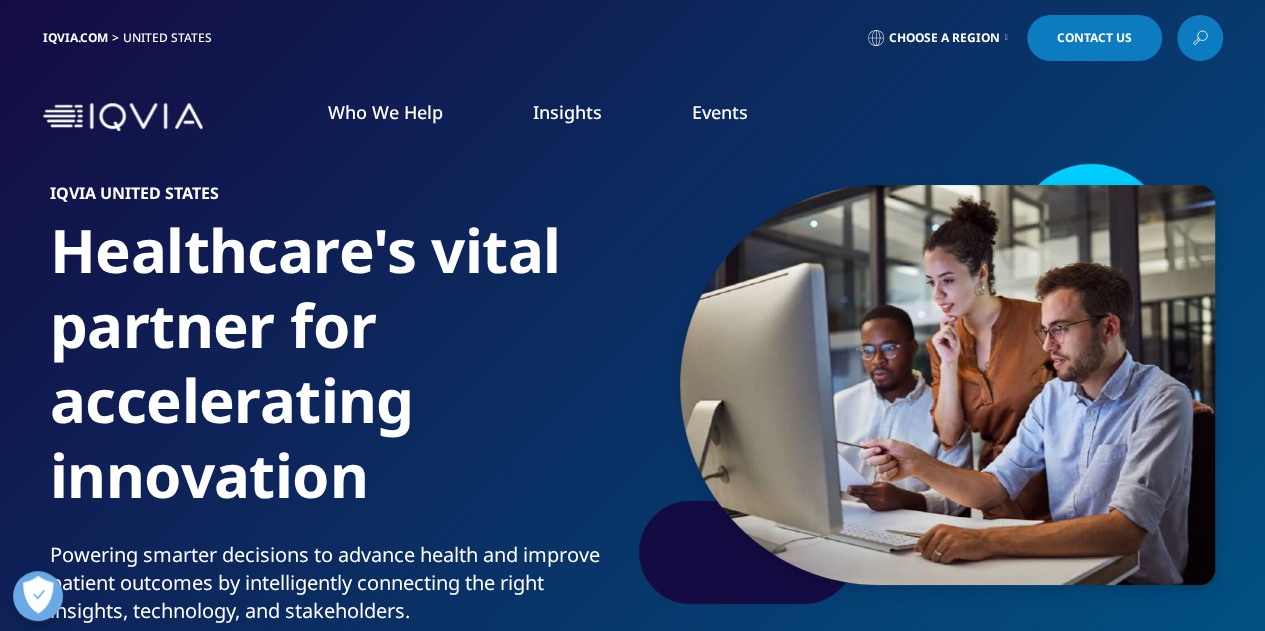 click at bounding box center [123, 117] 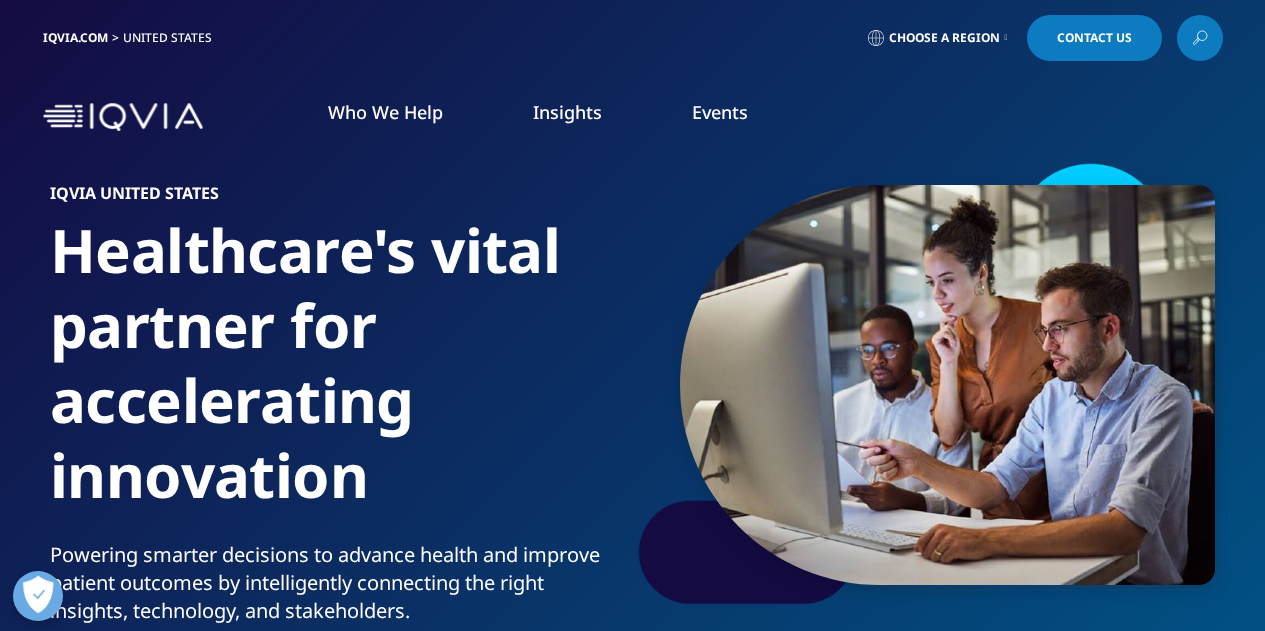 scroll, scrollTop: 0, scrollLeft: 0, axis: both 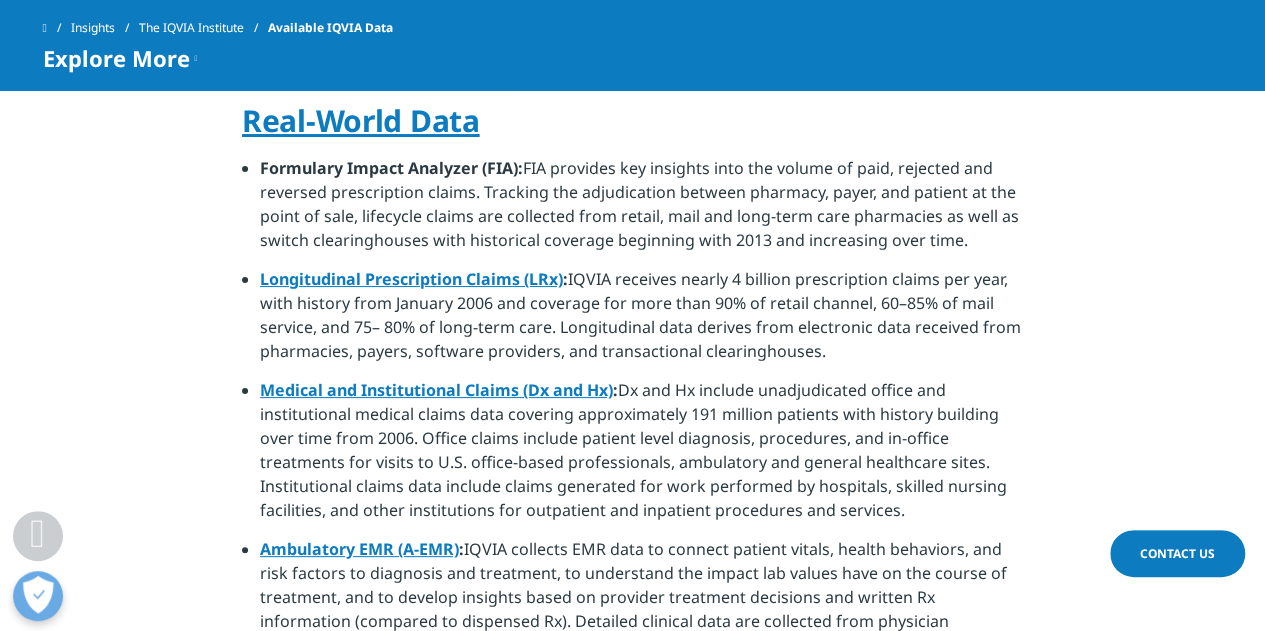 click on "Longitudinal Prescription Claims (LRx)" at bounding box center (411, 279) 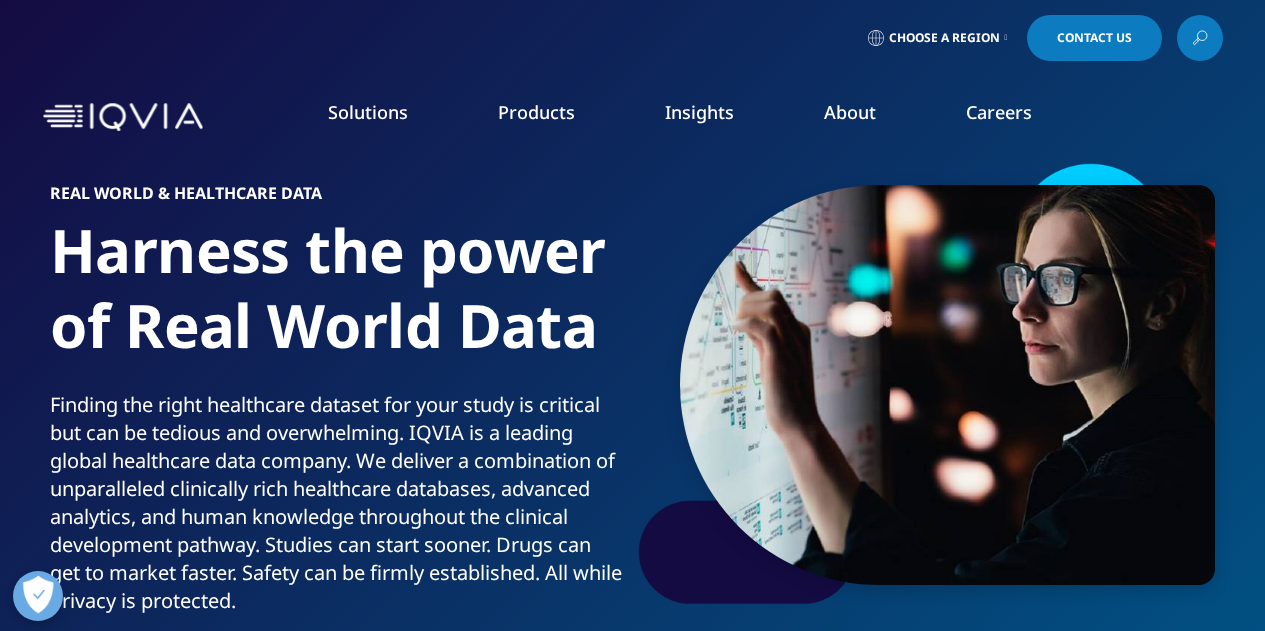 scroll, scrollTop: 0, scrollLeft: 0, axis: both 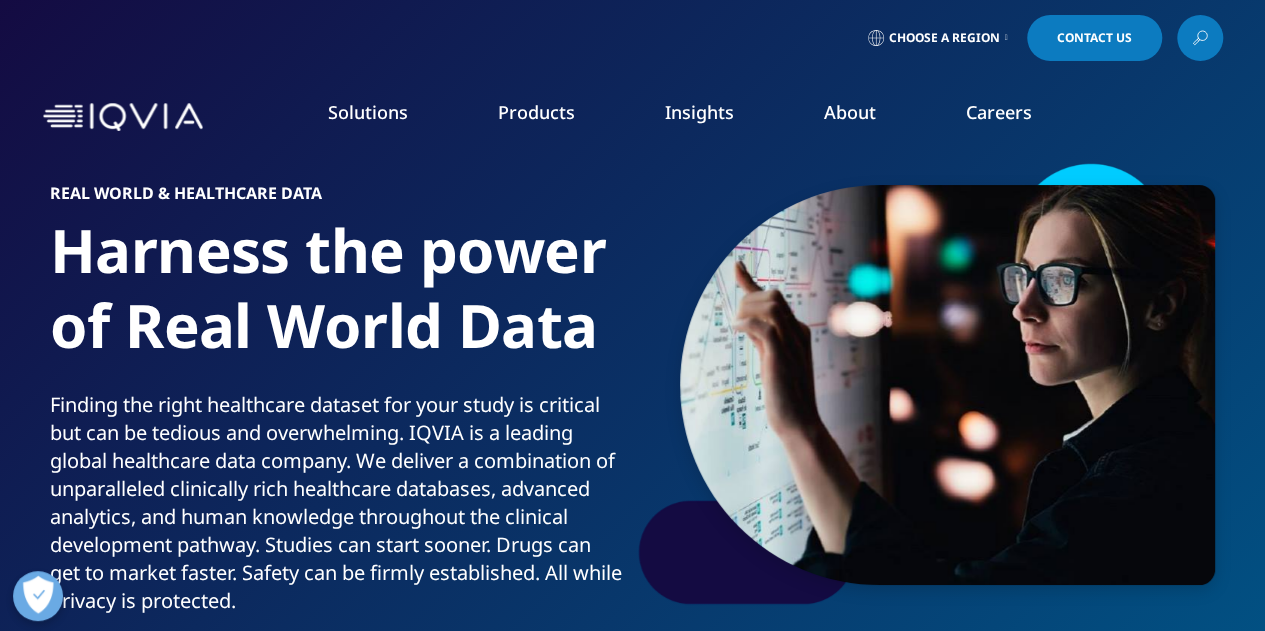 drag, startPoint x: 1274, startPoint y: 32, endPoint x: 1257, endPoint y: 13, distance: 25.495098 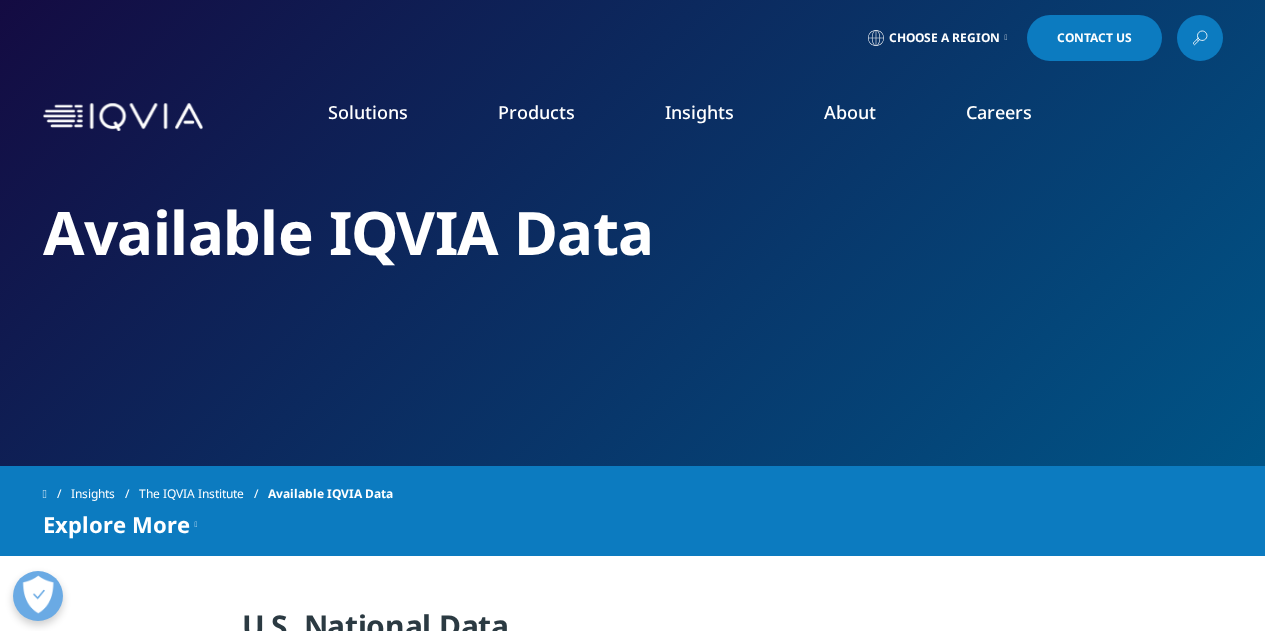scroll, scrollTop: 1448, scrollLeft: 0, axis: vertical 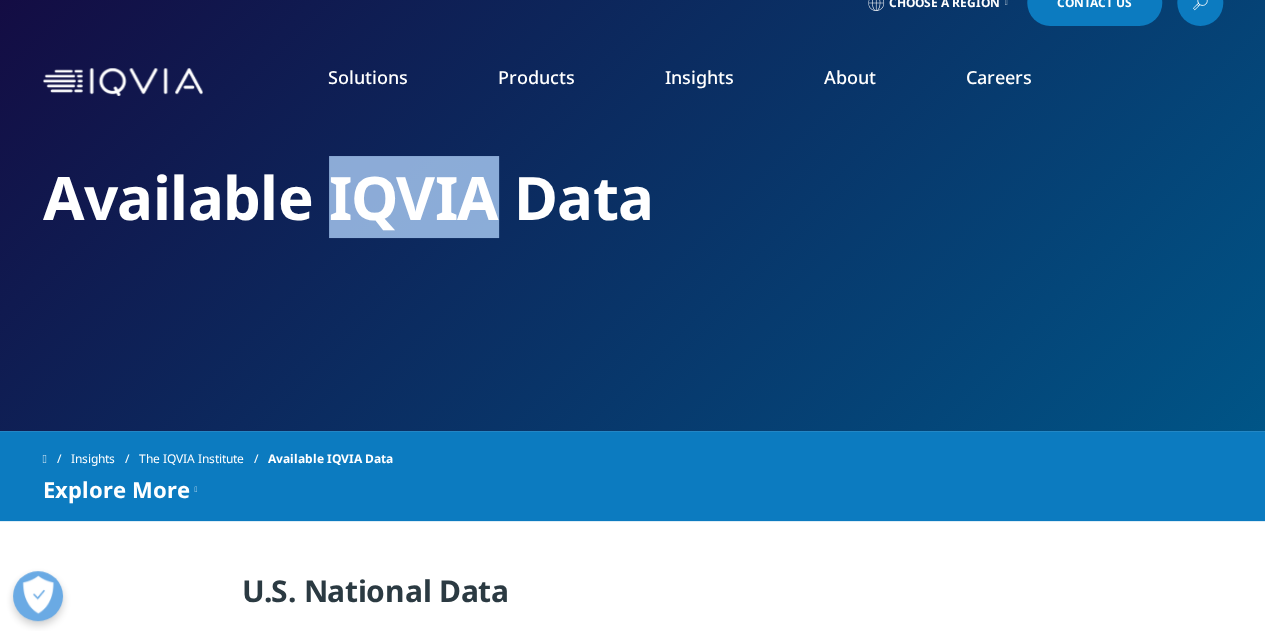 drag, startPoint x: 334, startPoint y: 203, endPoint x: 494, endPoint y: 204, distance: 160.00313 